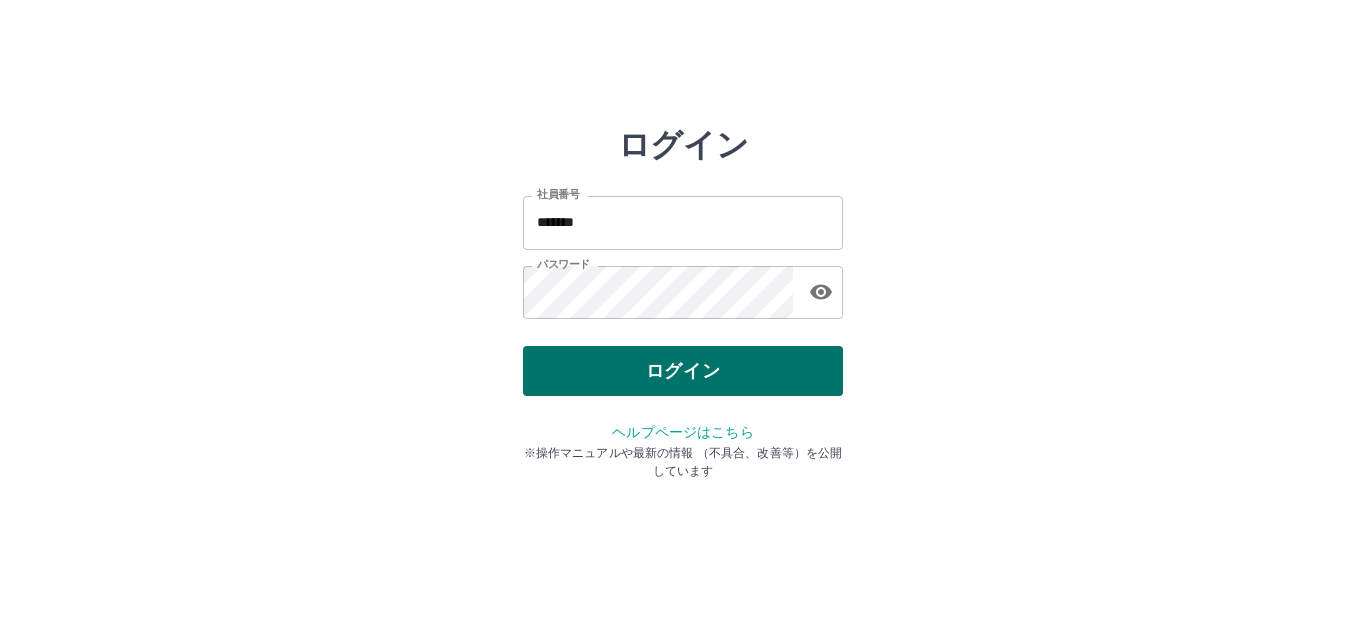 scroll, scrollTop: 0, scrollLeft: 0, axis: both 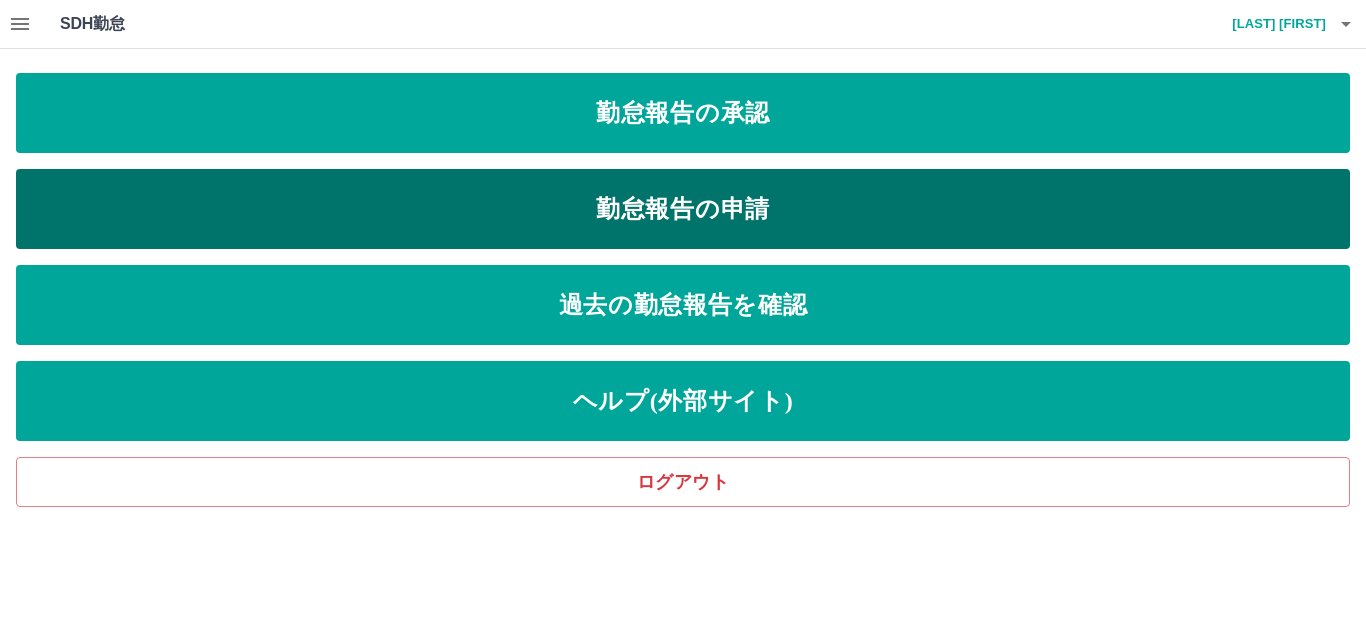 click on "勤怠報告の申請" at bounding box center (683, 209) 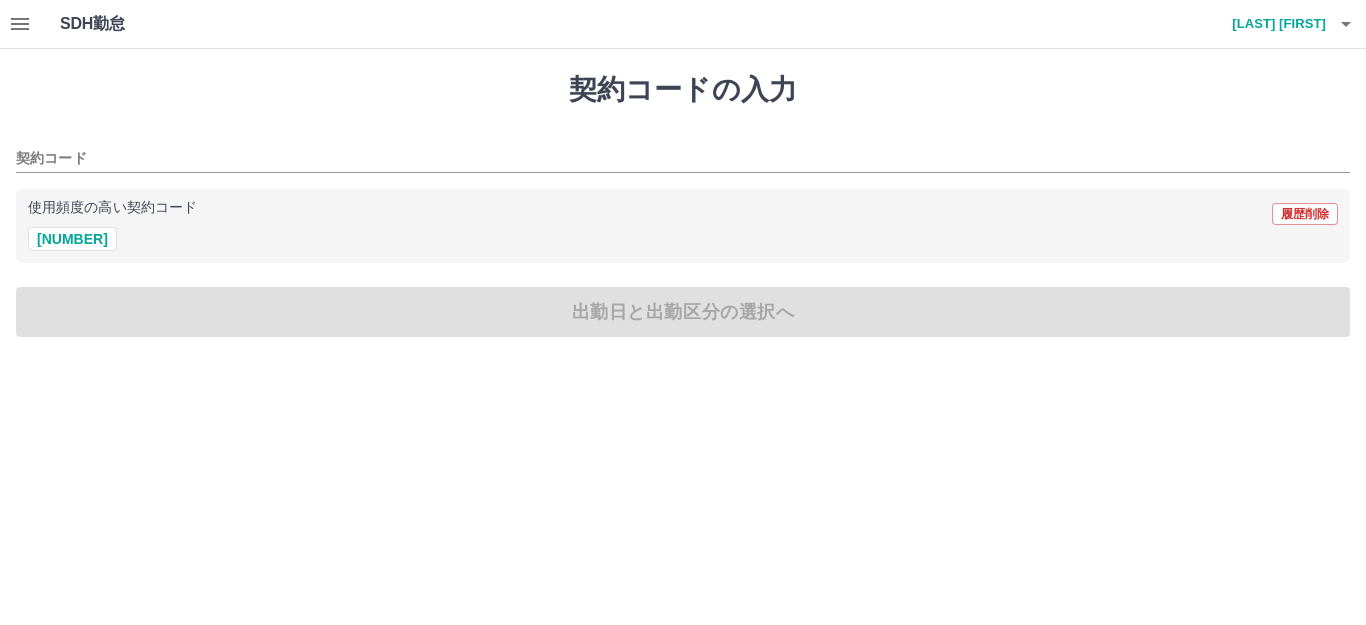 click 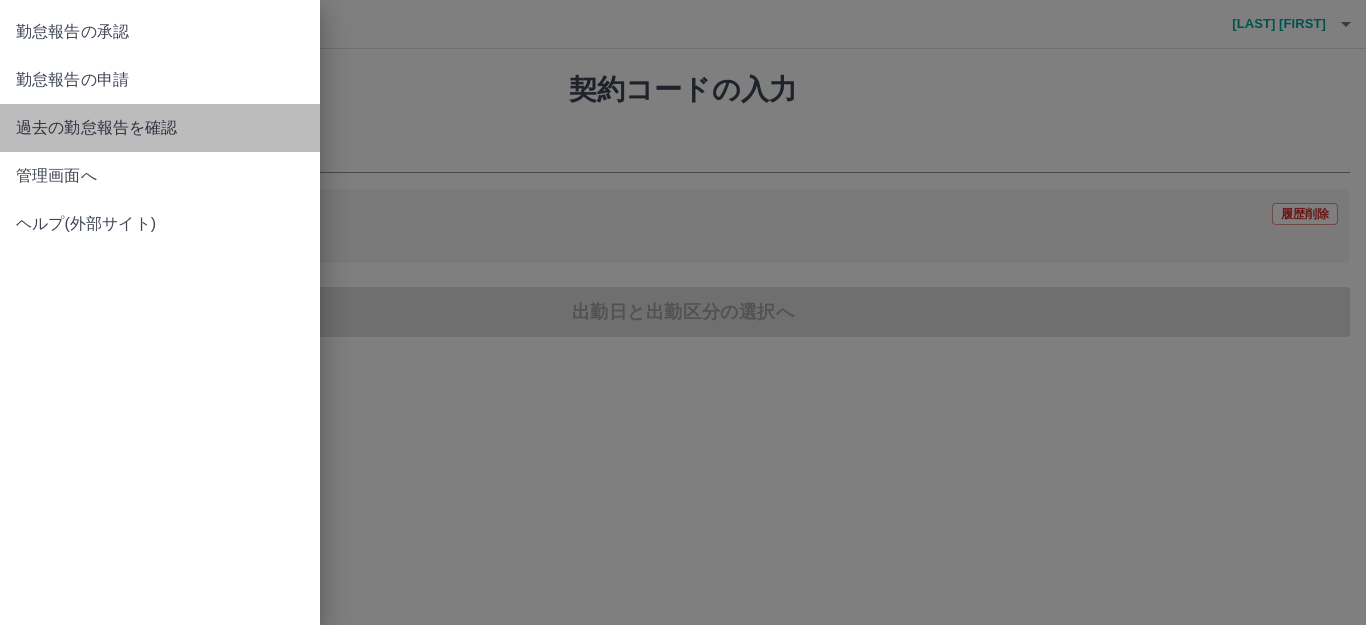 click on "過去の勤怠報告を確認" at bounding box center [160, 128] 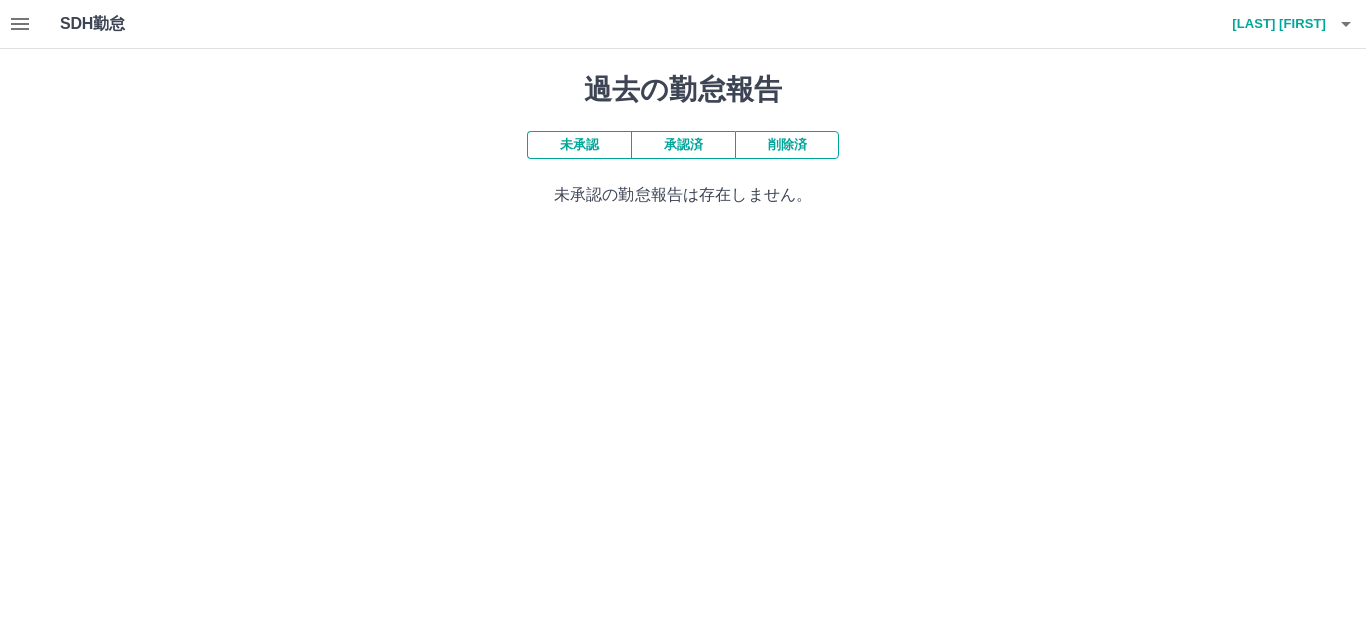 click on "承認済" at bounding box center [683, 145] 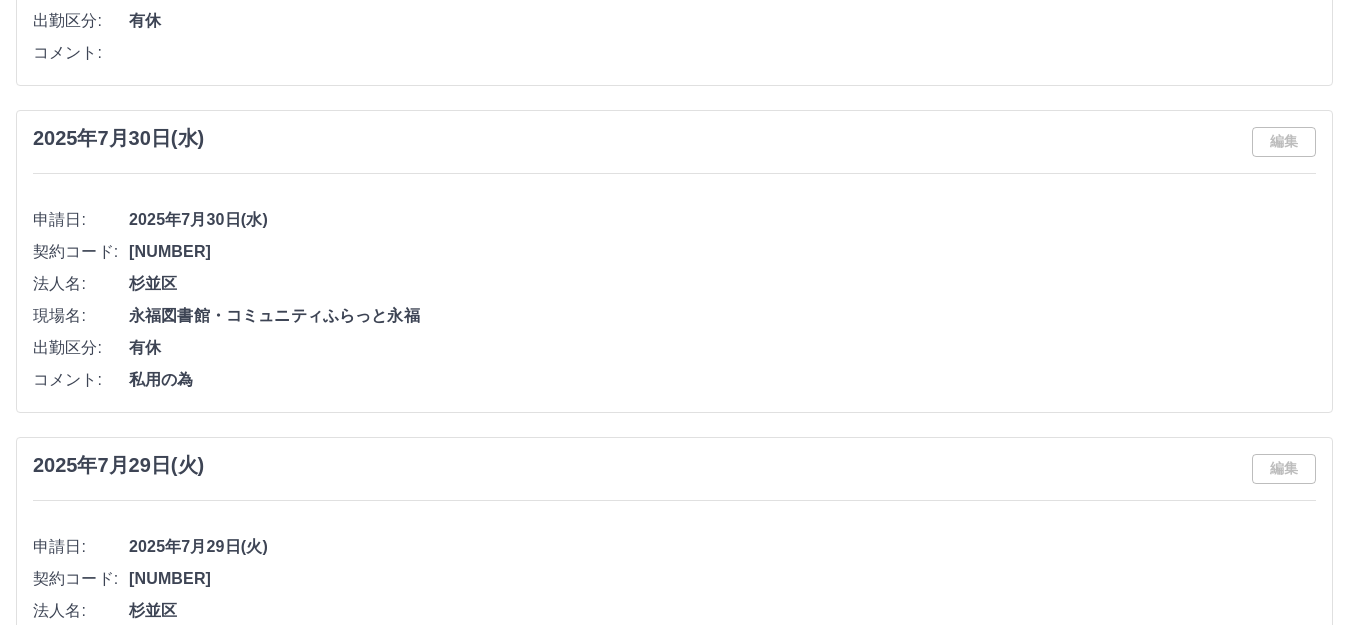 scroll, scrollTop: 0, scrollLeft: 0, axis: both 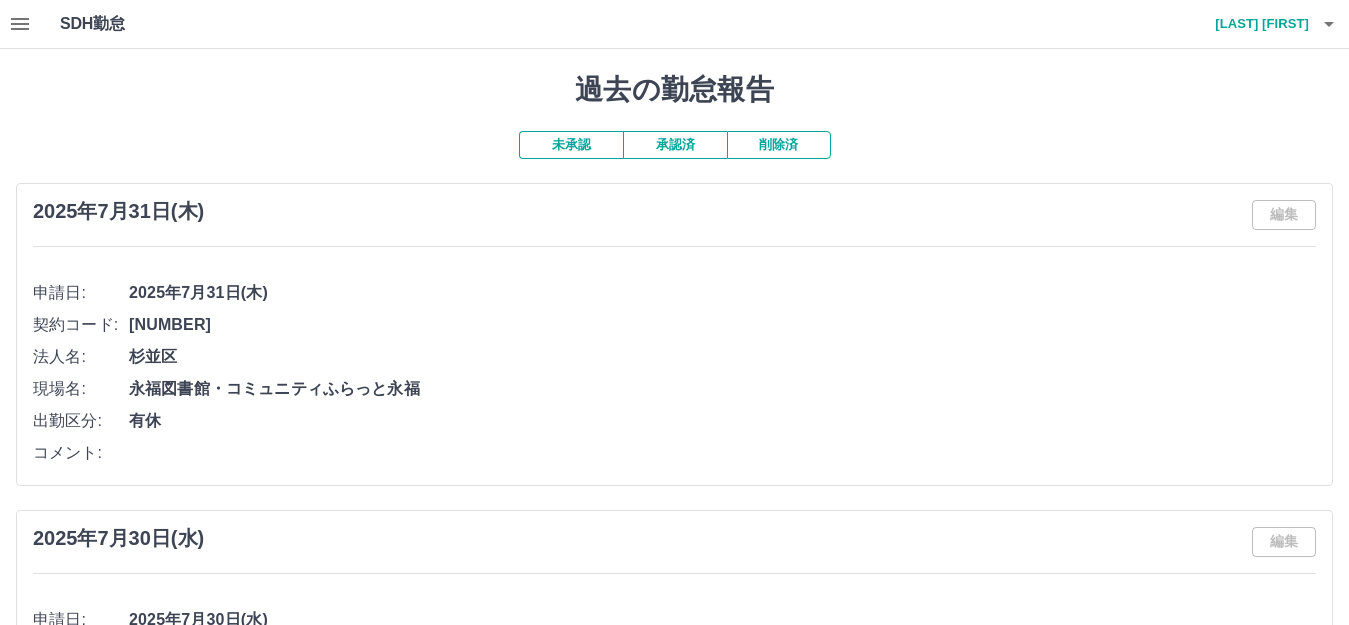 click 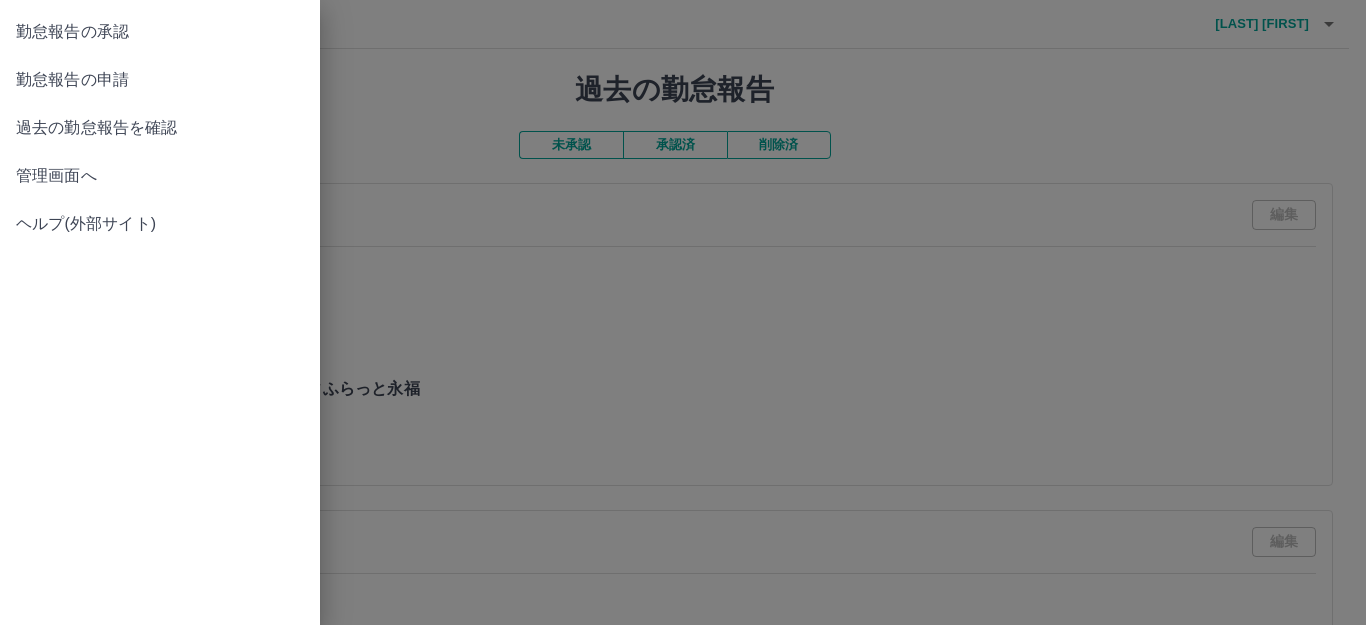 click on "勤怠報告の申請" at bounding box center (160, 80) 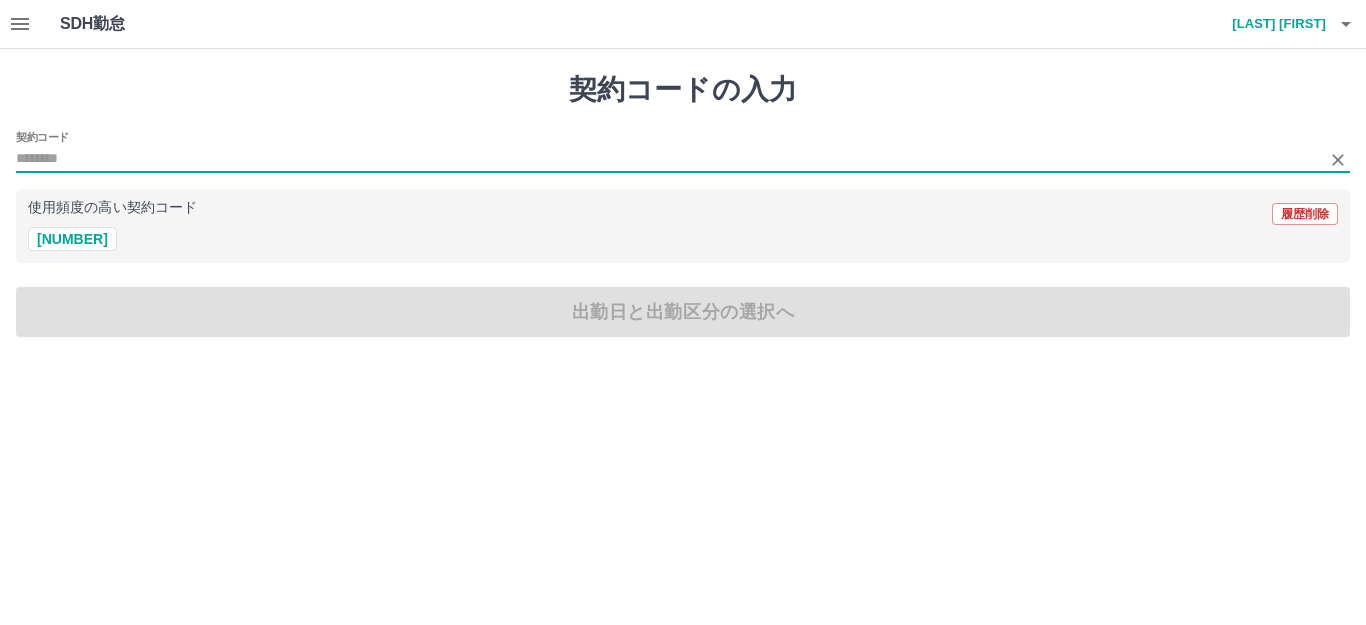 click on "契約コード" at bounding box center (668, 159) 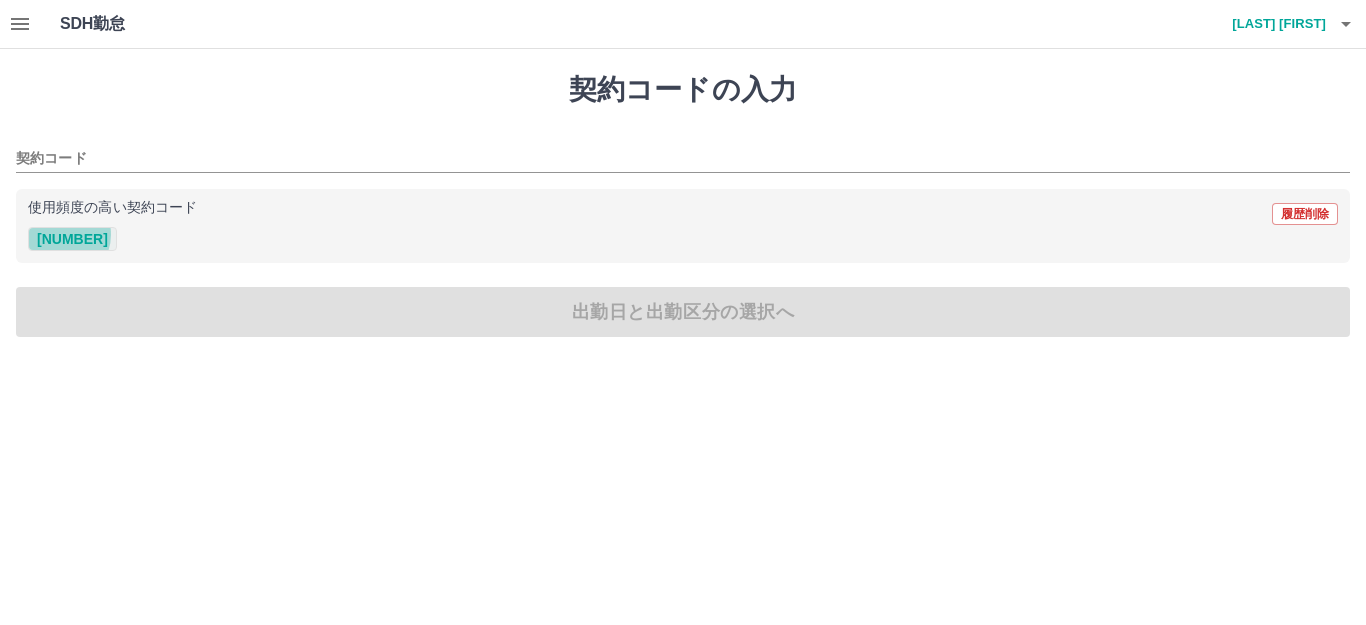 click on "[NUMBER]" at bounding box center (72, 239) 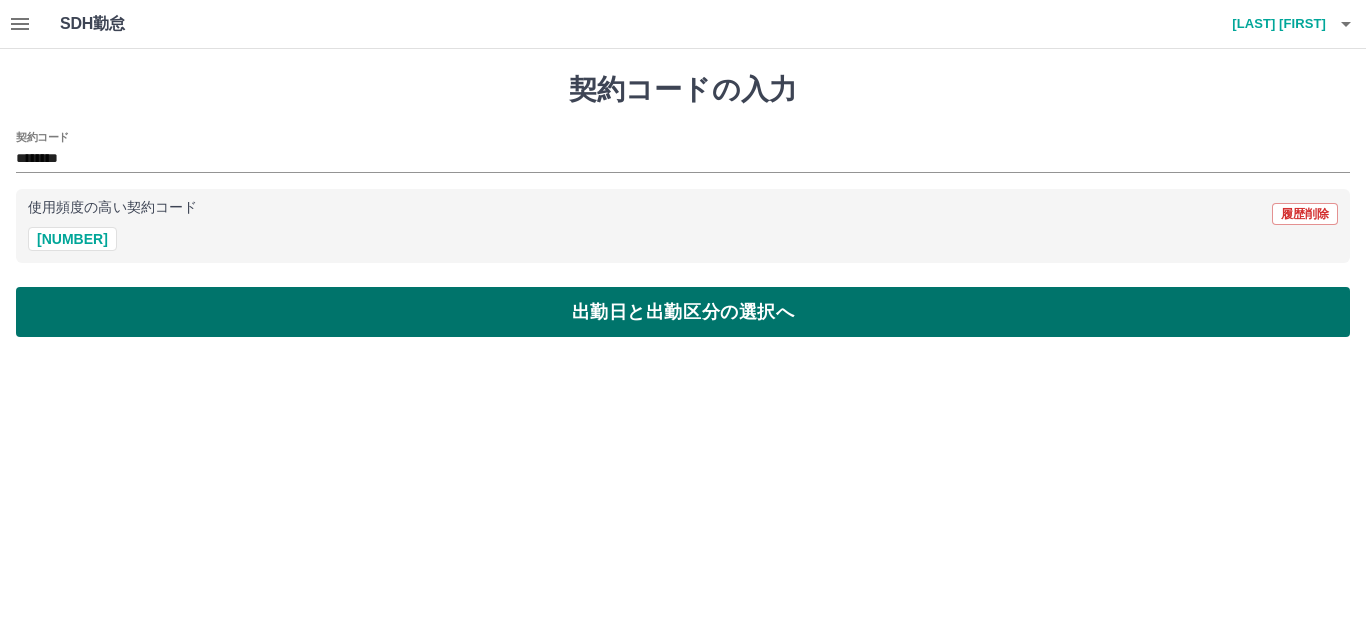 click on "出勤日と出勤区分の選択へ" at bounding box center (683, 312) 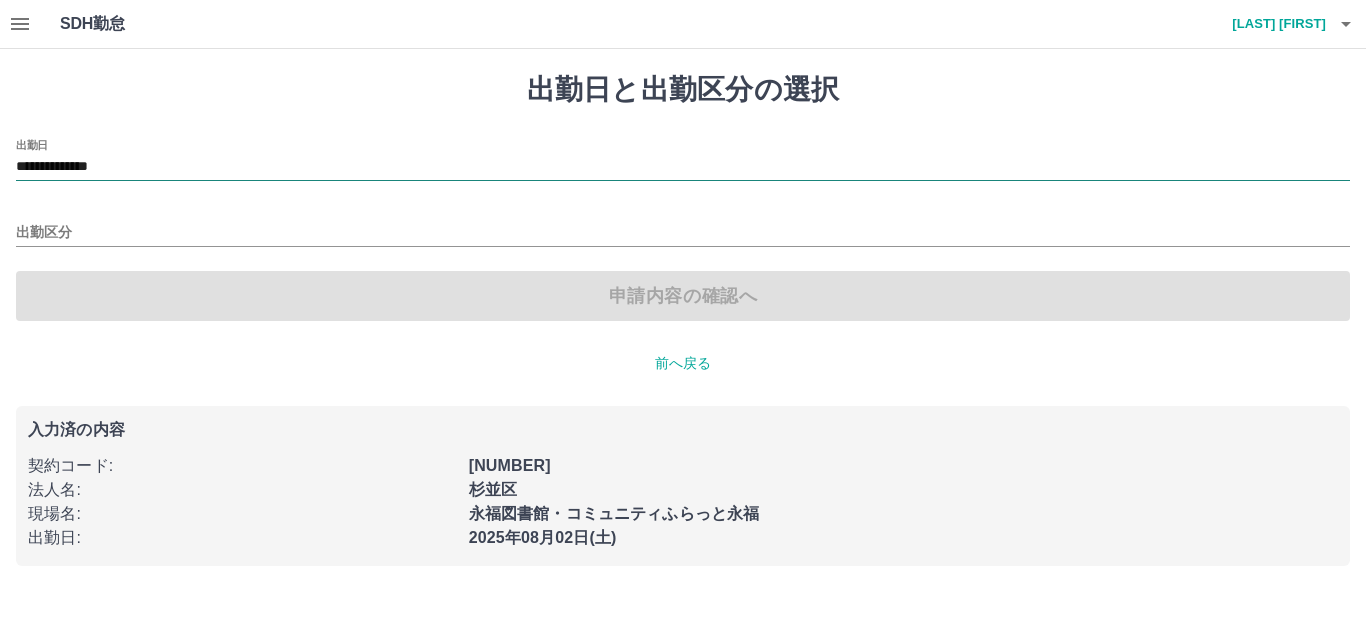 click on "**********" at bounding box center (683, 167) 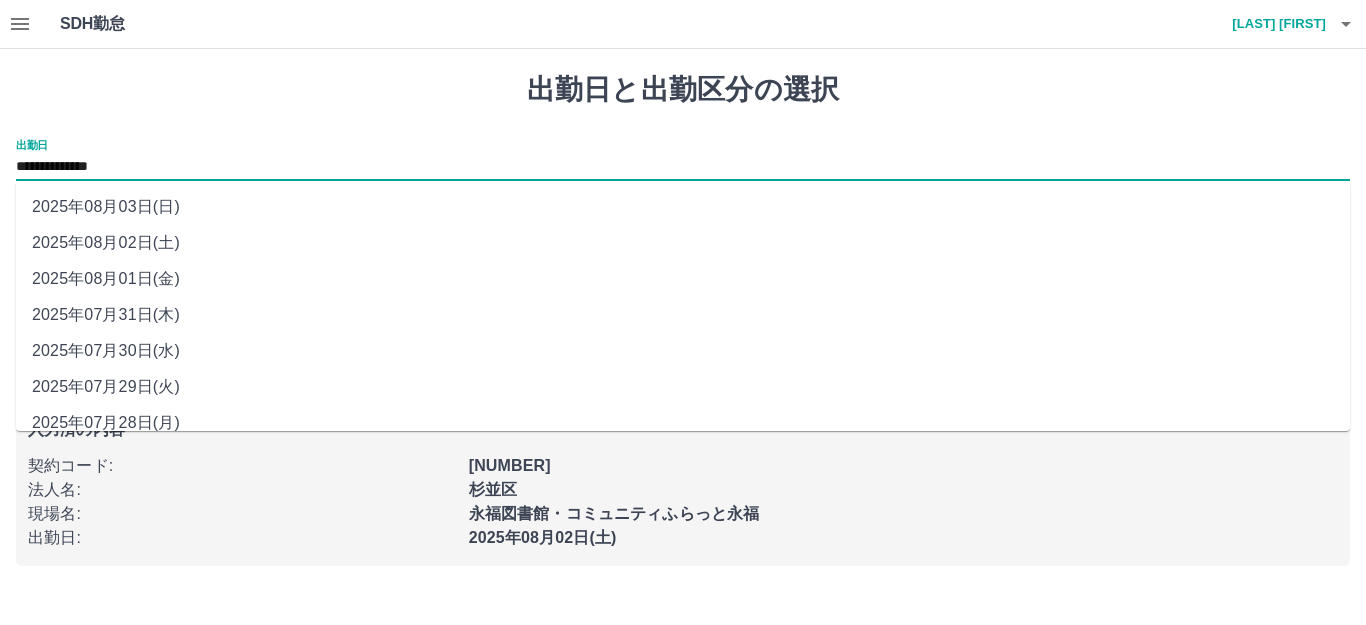 click on "2025年08月01日(金)" at bounding box center [683, 279] 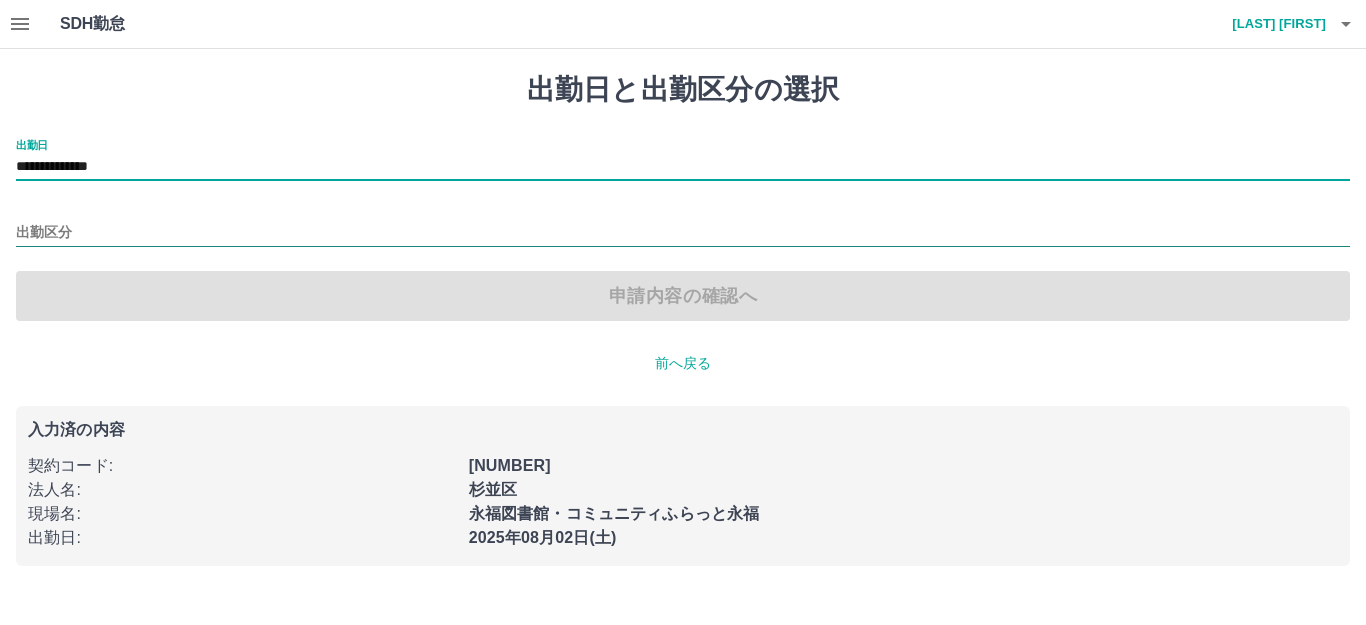 click on "出勤区分" at bounding box center (683, 233) 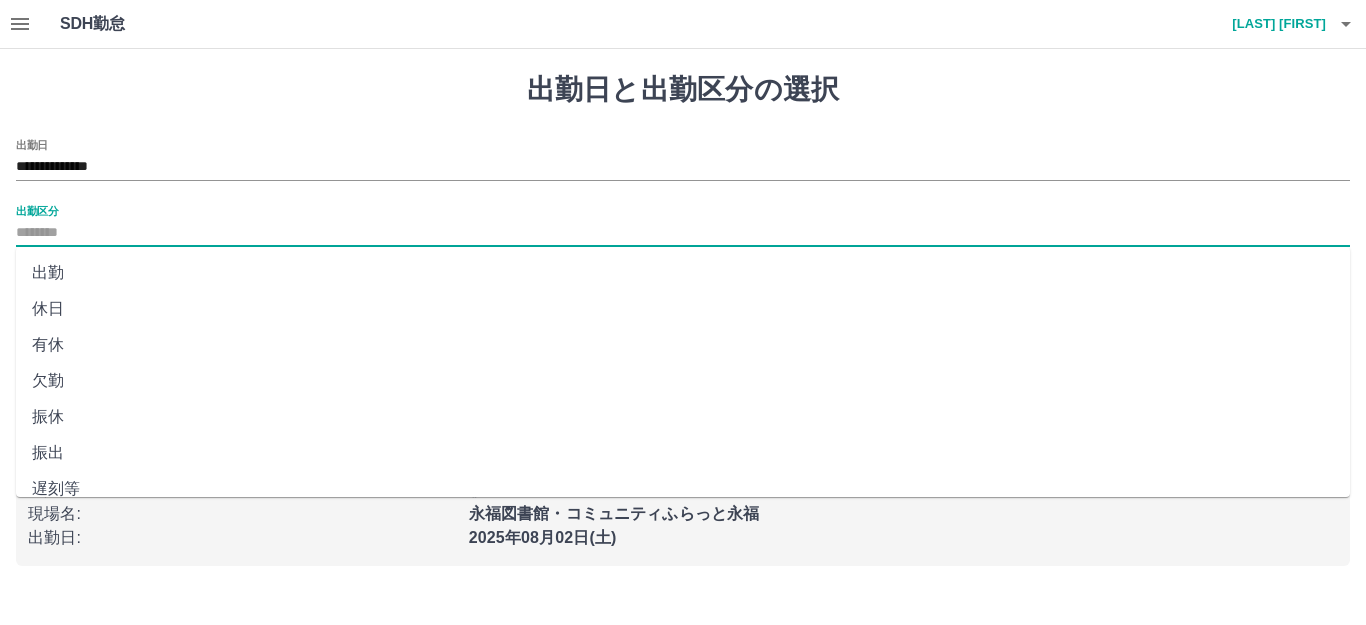 click on "出勤" at bounding box center [683, 273] 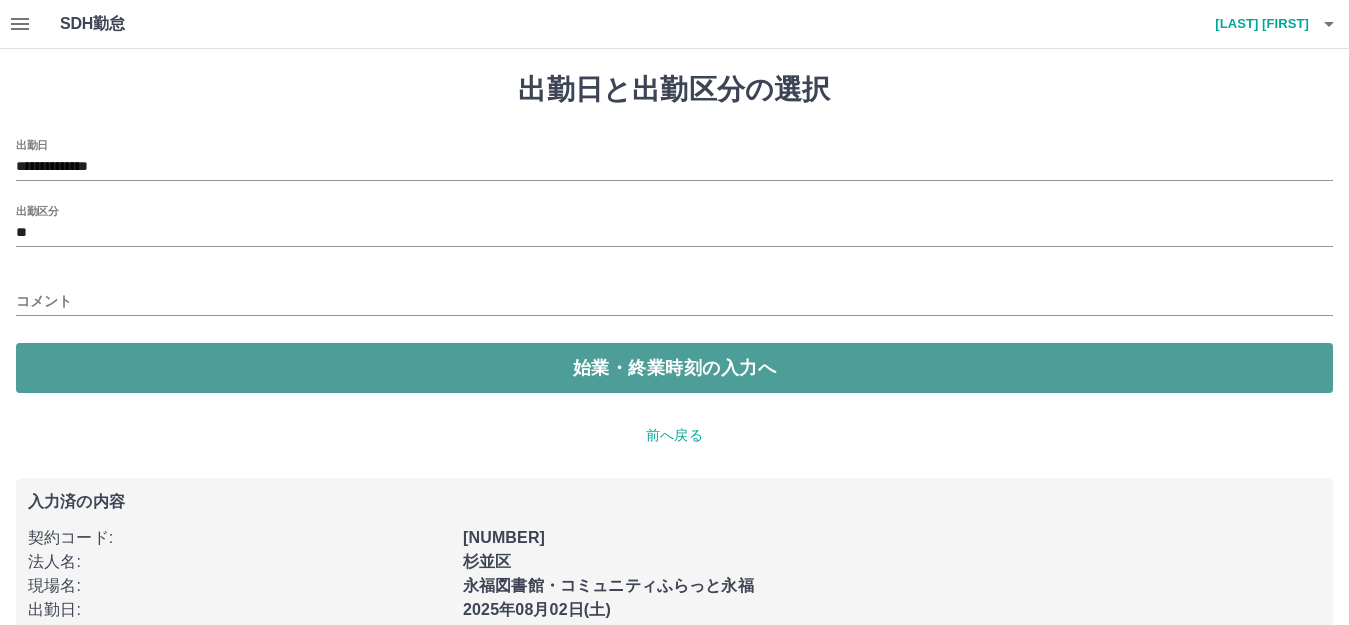 click on "始業・終業時刻の入力へ" at bounding box center [674, 368] 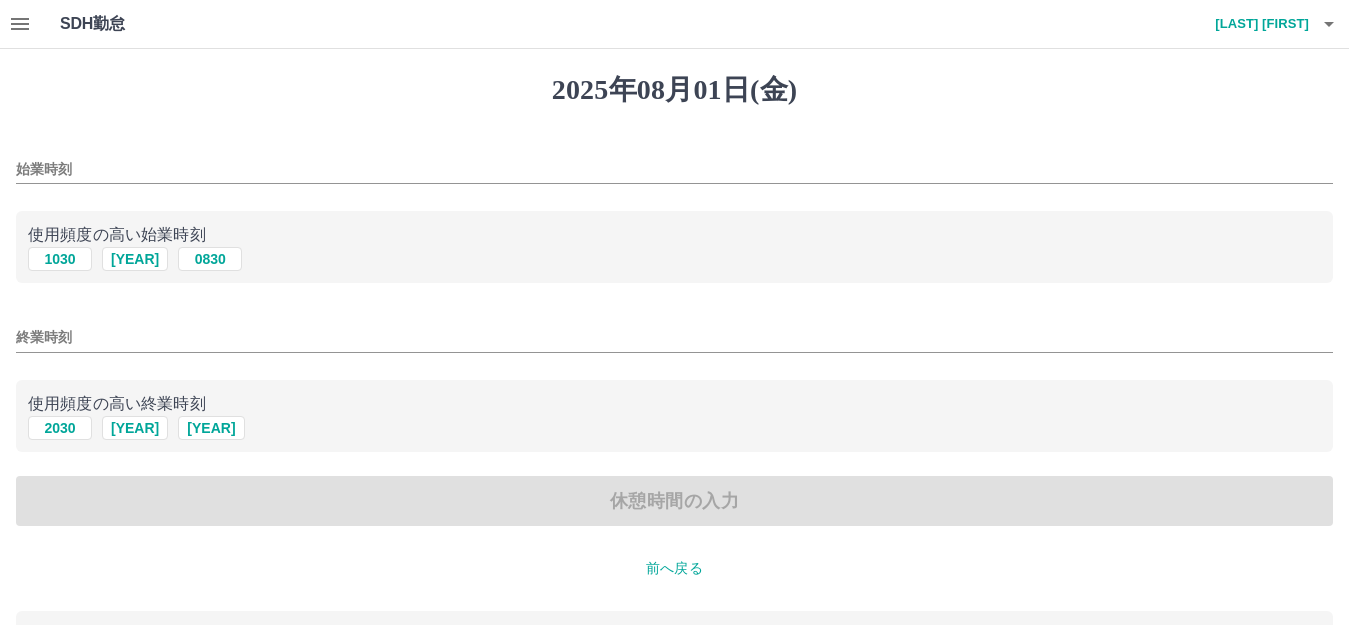 click on "始業時刻" at bounding box center (674, 169) 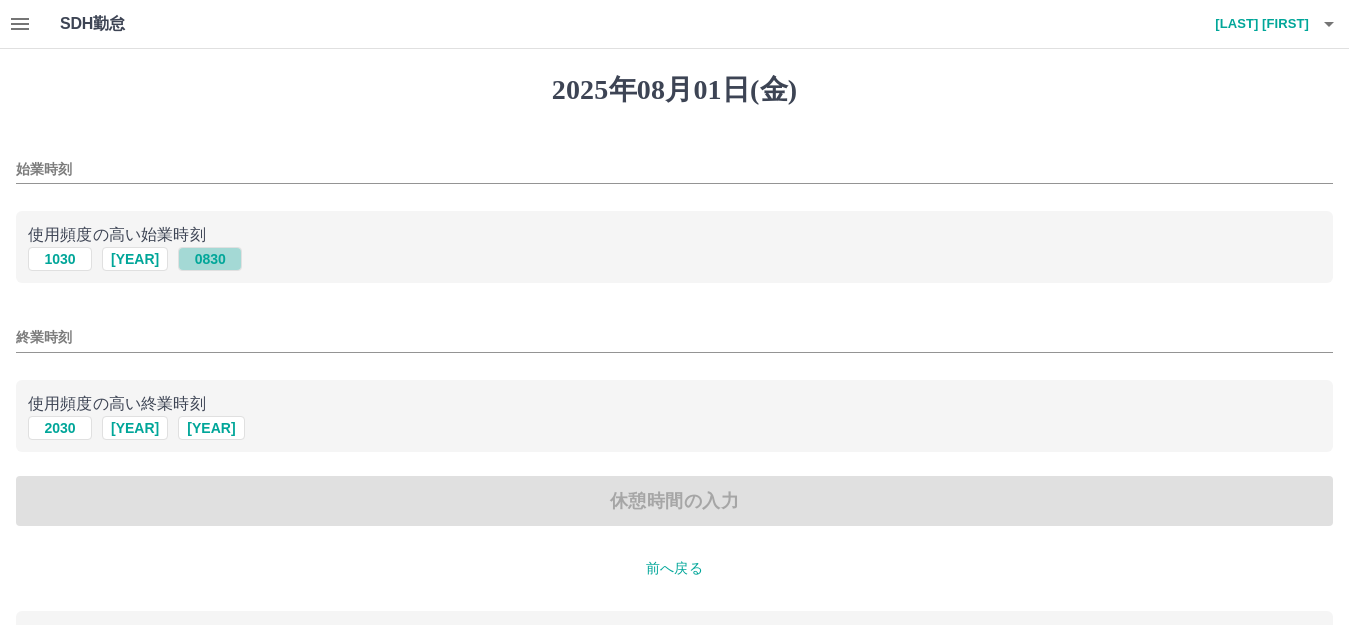 click on "0830" at bounding box center (210, 259) 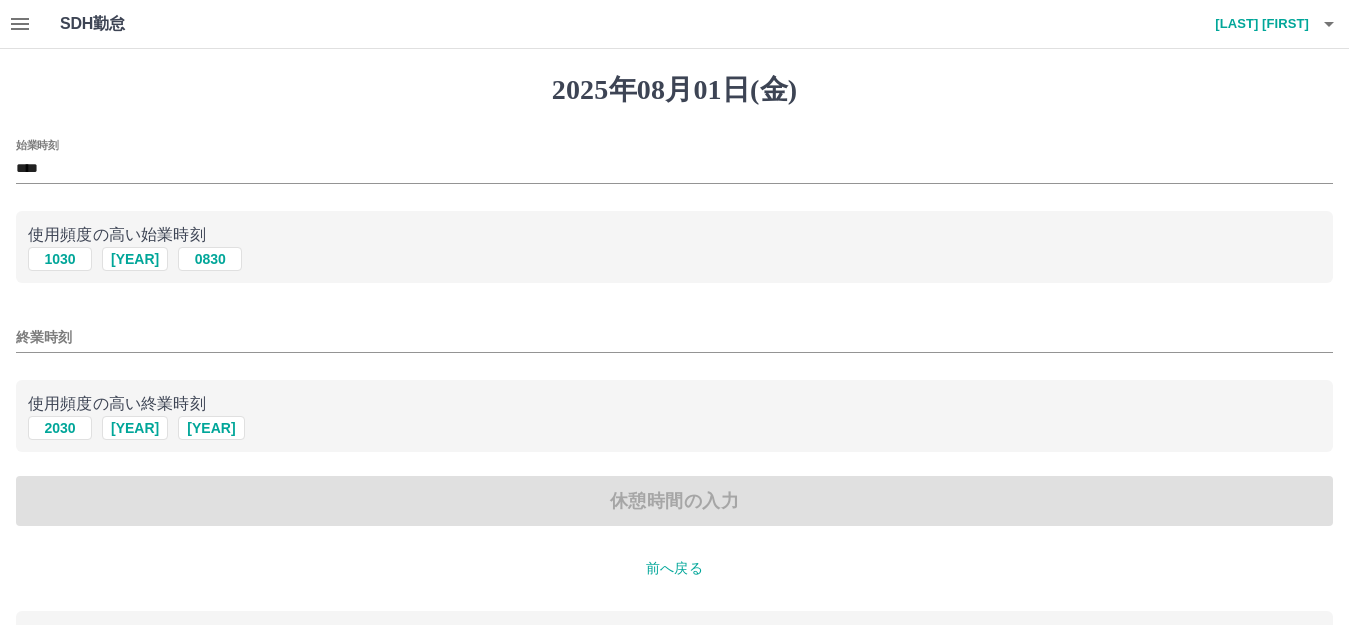 click on "終業時刻" at bounding box center (674, 331) 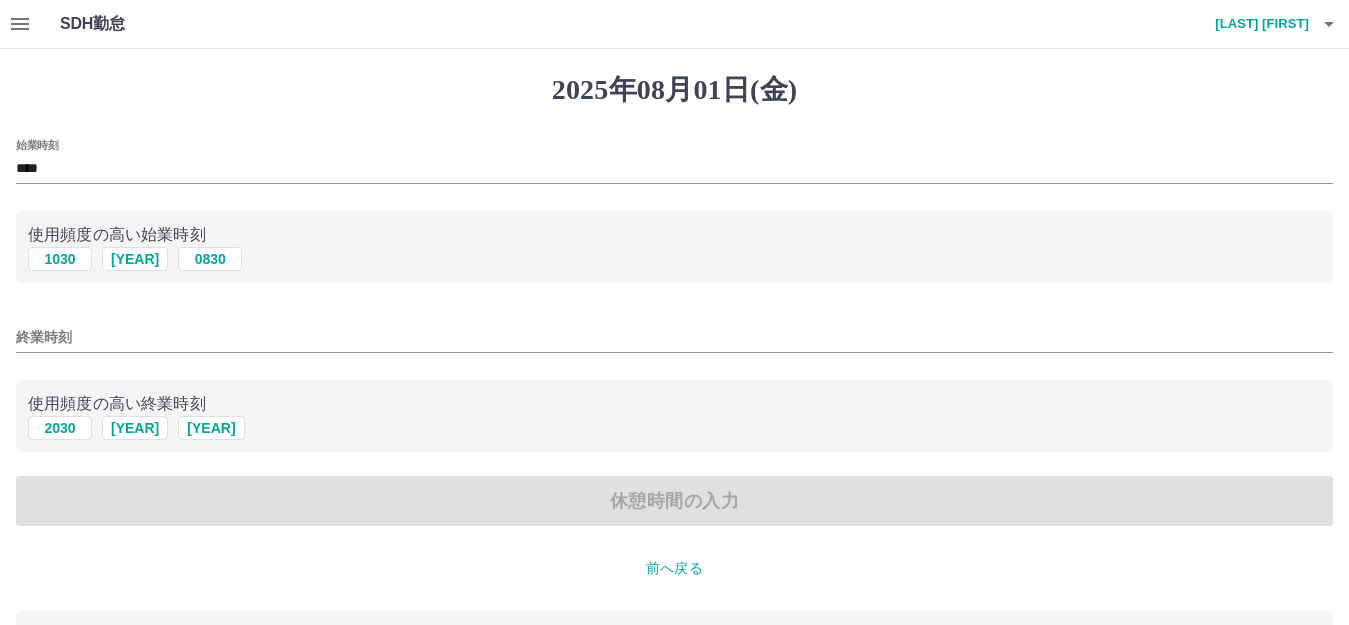 click on "終業時刻" at bounding box center (674, 337) 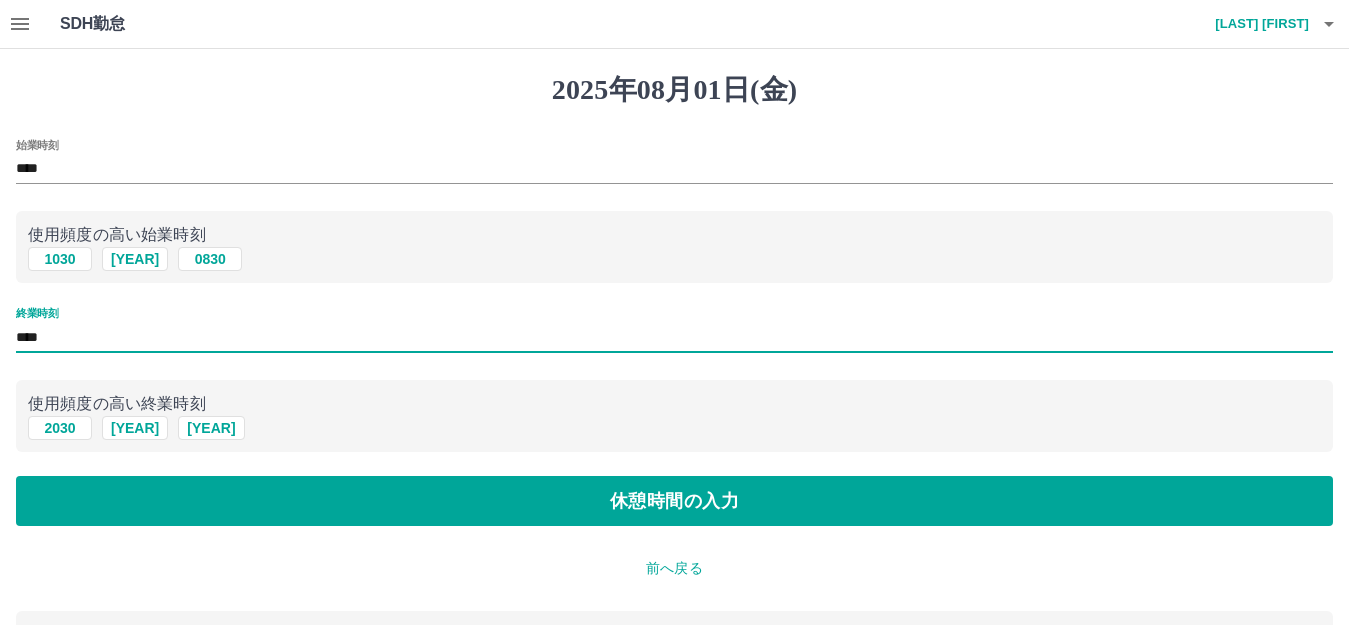 type on "****" 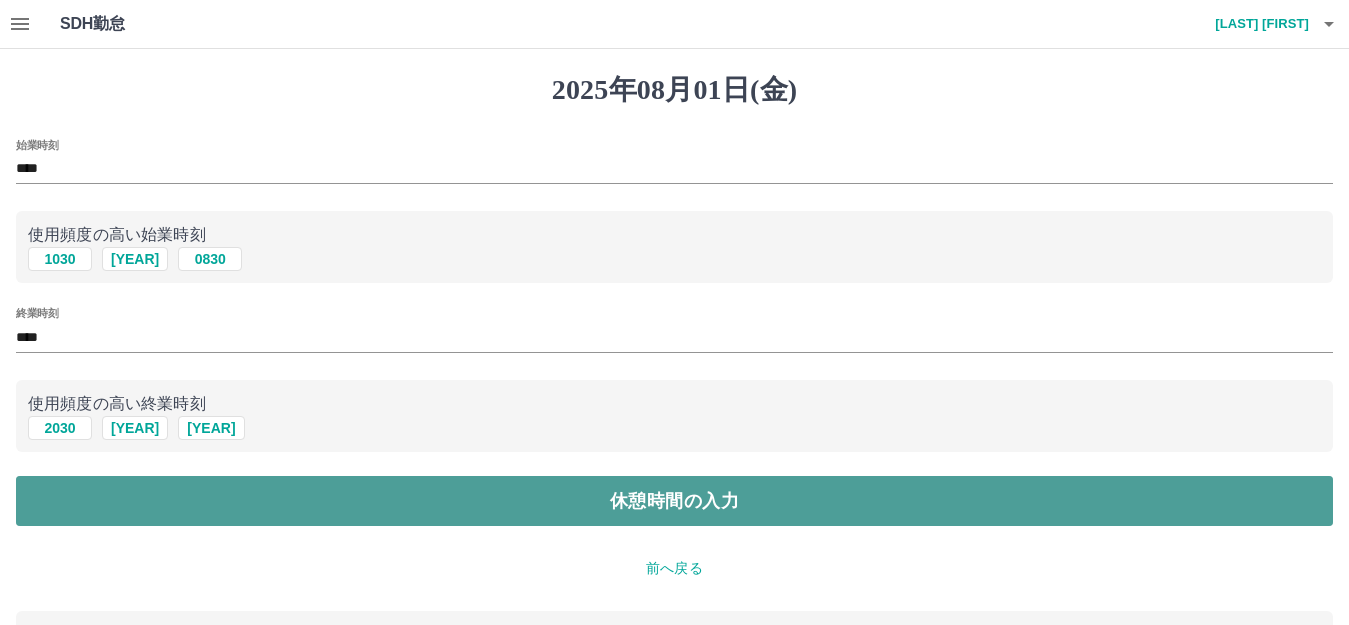 click on "休憩時間の入力" at bounding box center [674, 501] 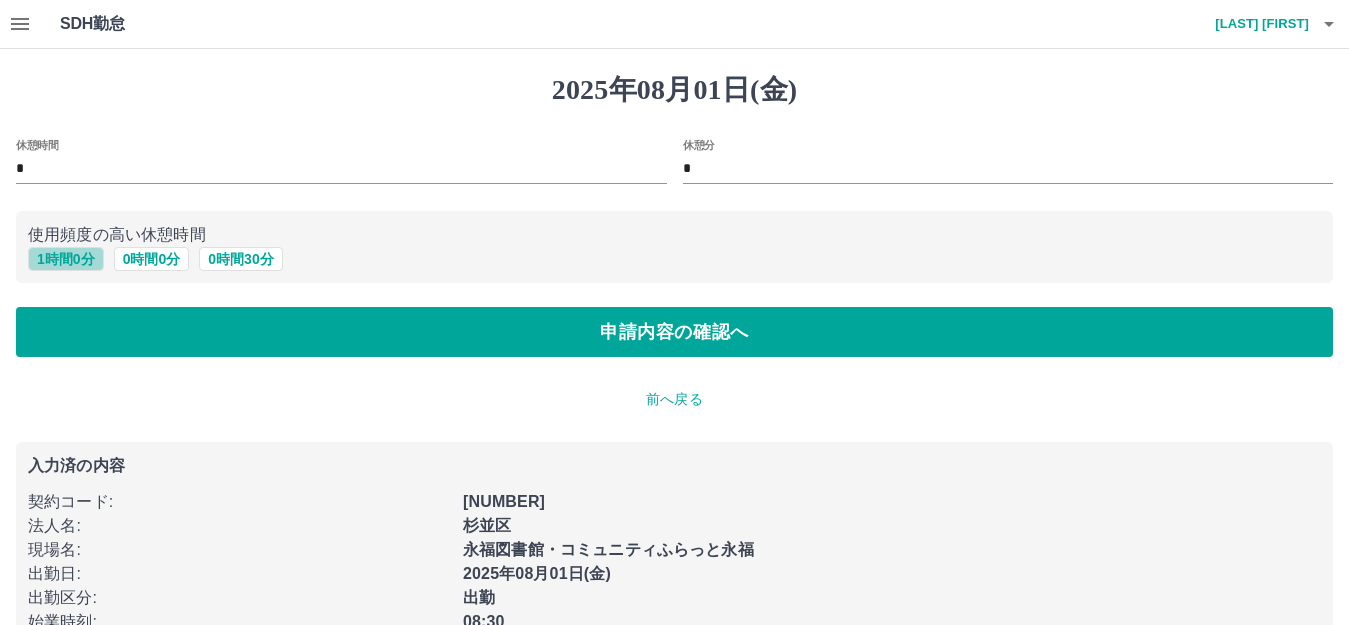 click on "1 時間 0 分" at bounding box center (66, 259) 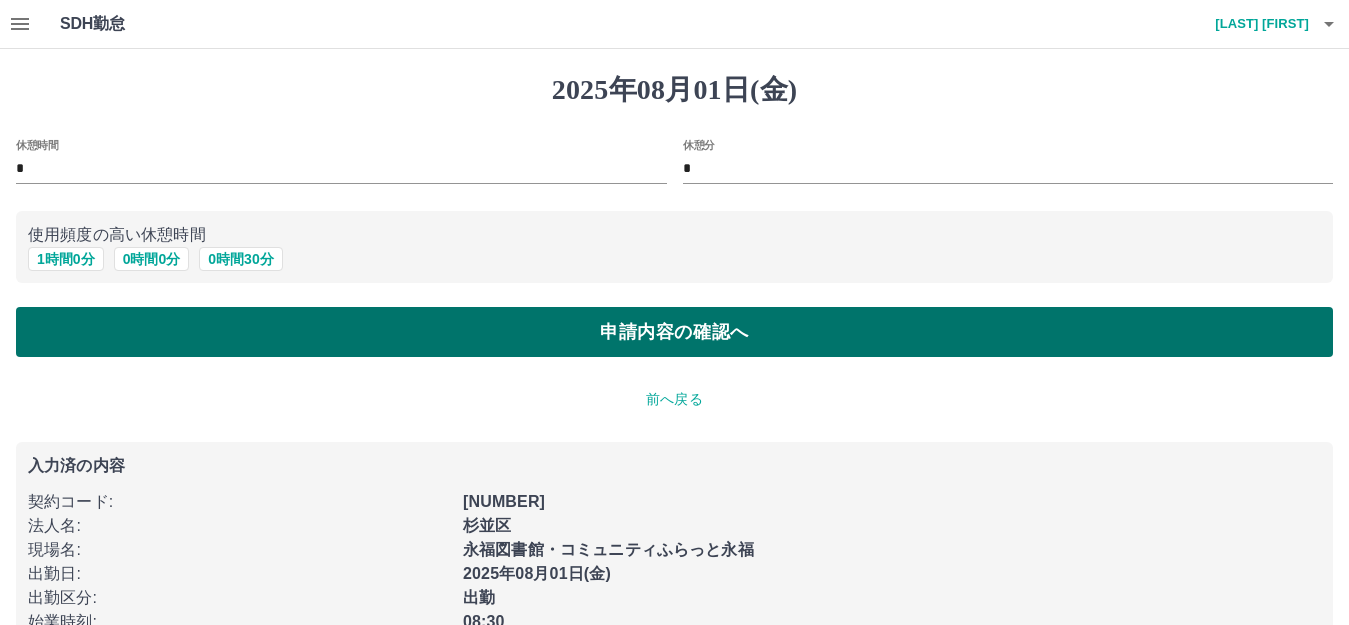 click on "申請内容の確認へ" at bounding box center (674, 332) 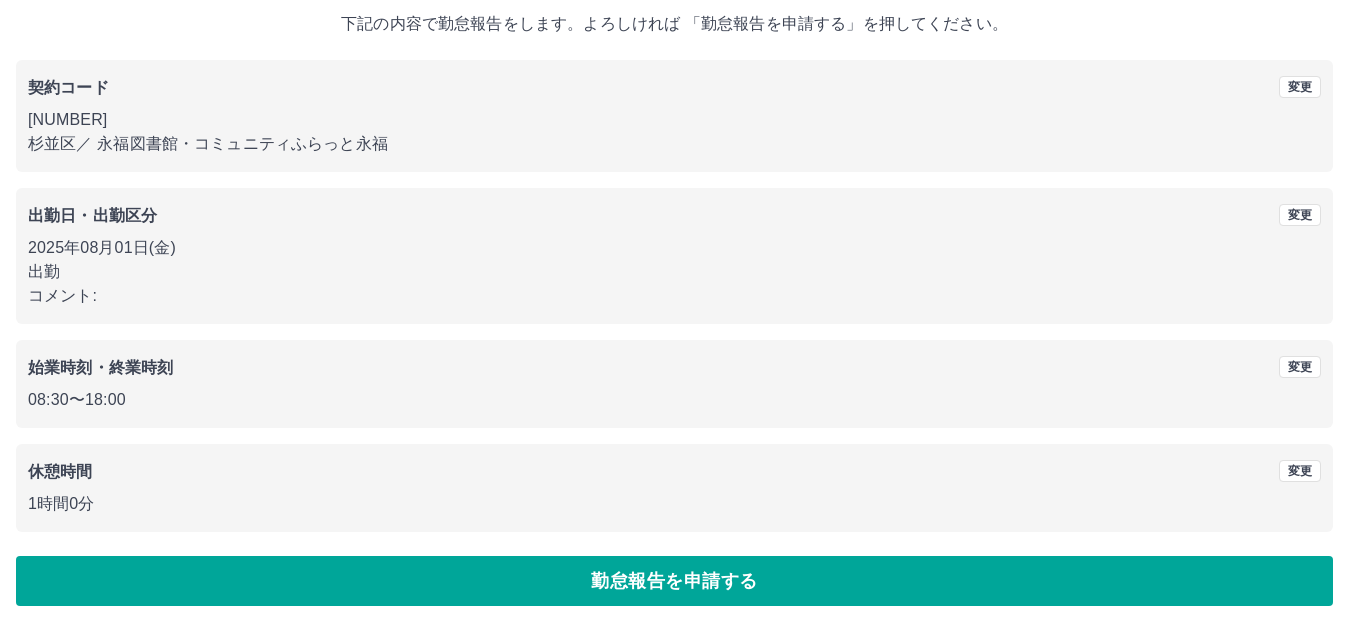 scroll, scrollTop: 124, scrollLeft: 0, axis: vertical 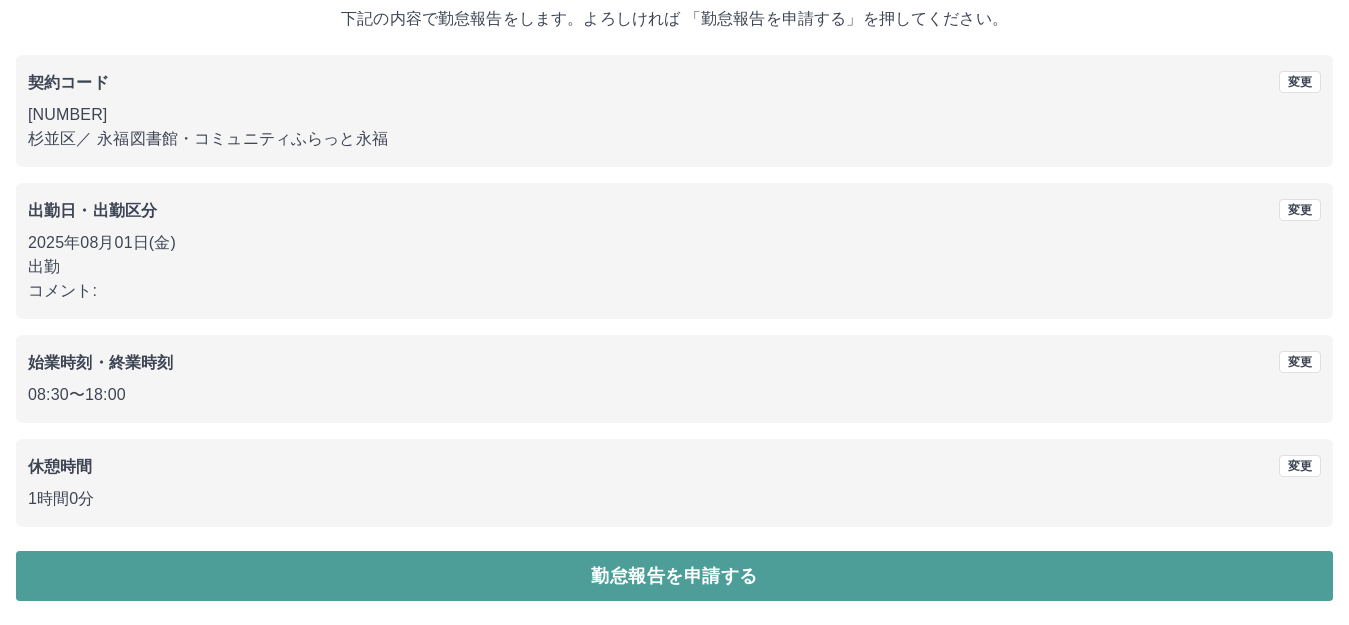 click on "勤怠報告を申請する" at bounding box center (674, 576) 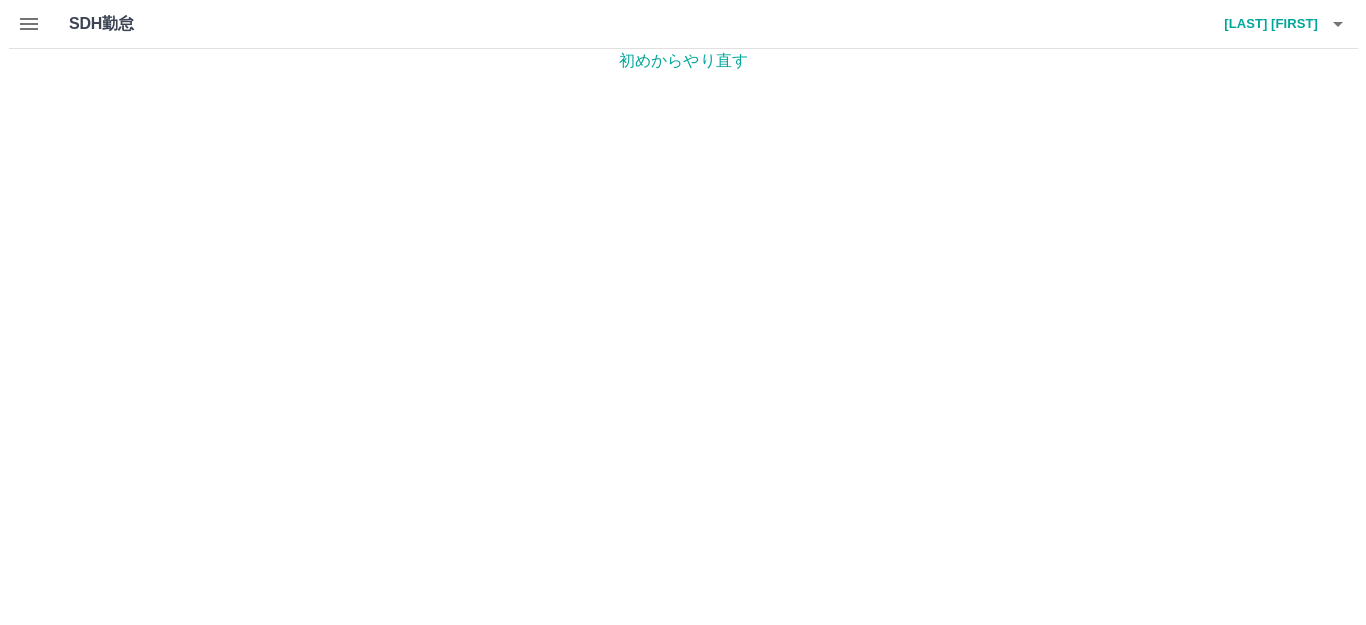 scroll, scrollTop: 0, scrollLeft: 0, axis: both 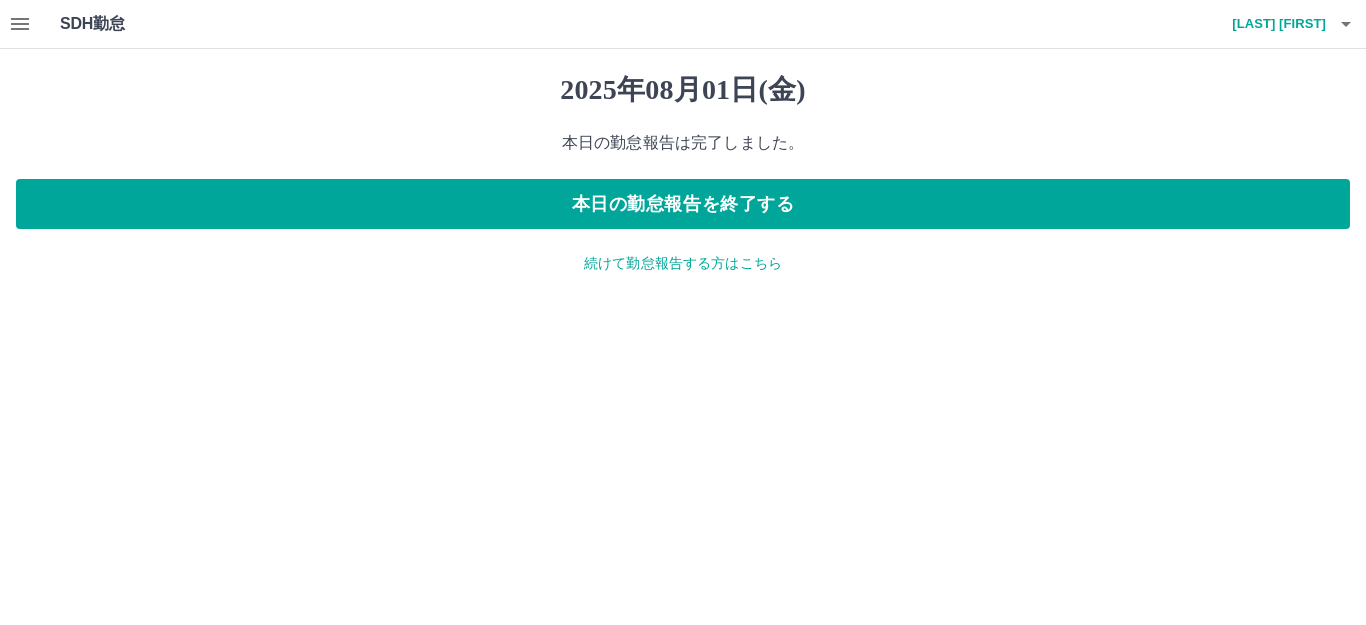 click on "続けて勤怠報告する方はこちら" at bounding box center (683, 263) 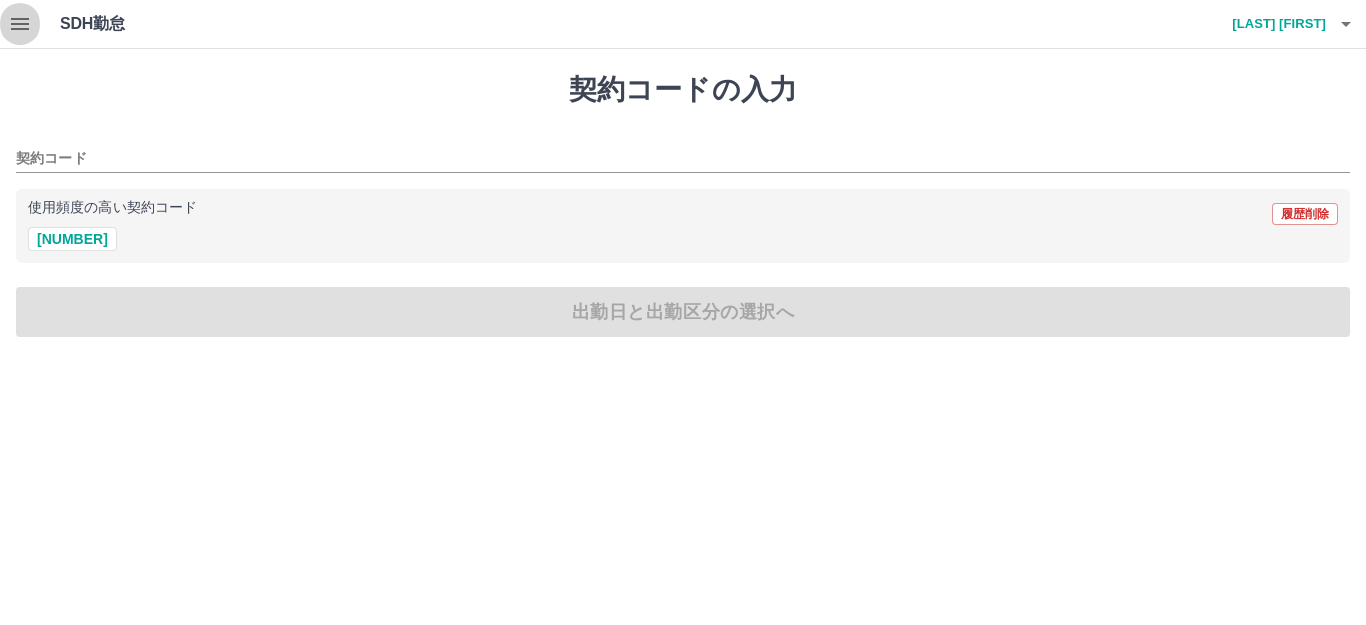 click 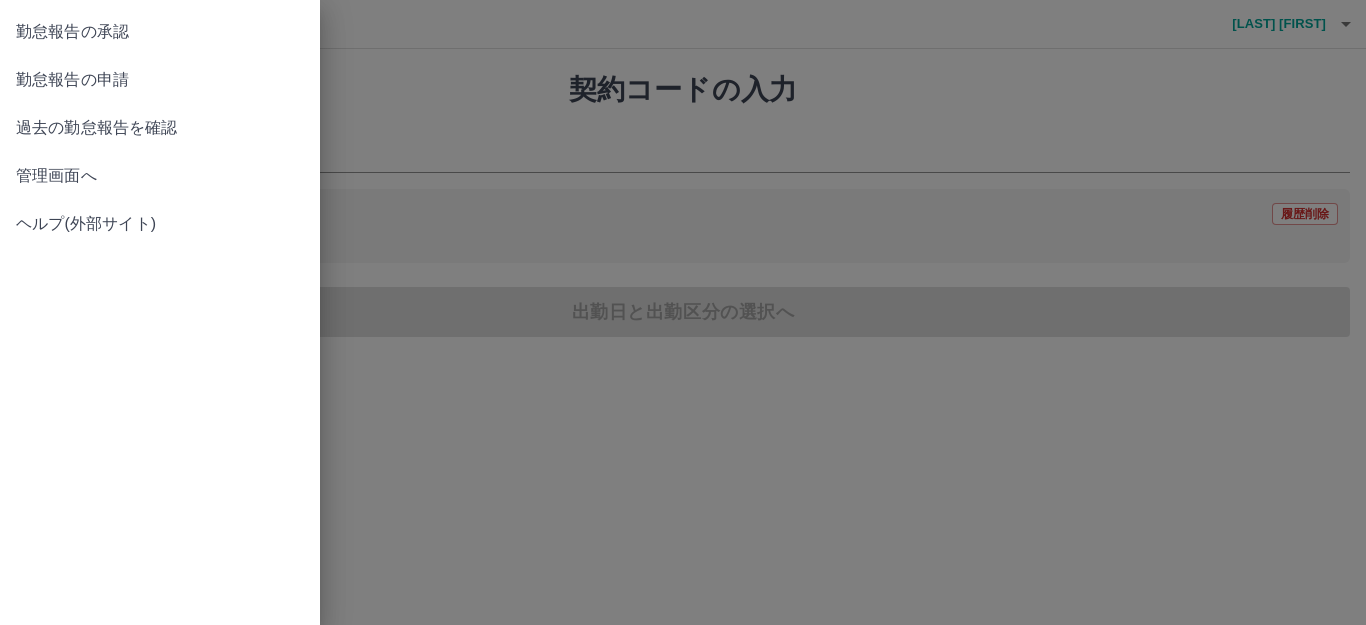 click on "勤怠報告の申請" at bounding box center [160, 80] 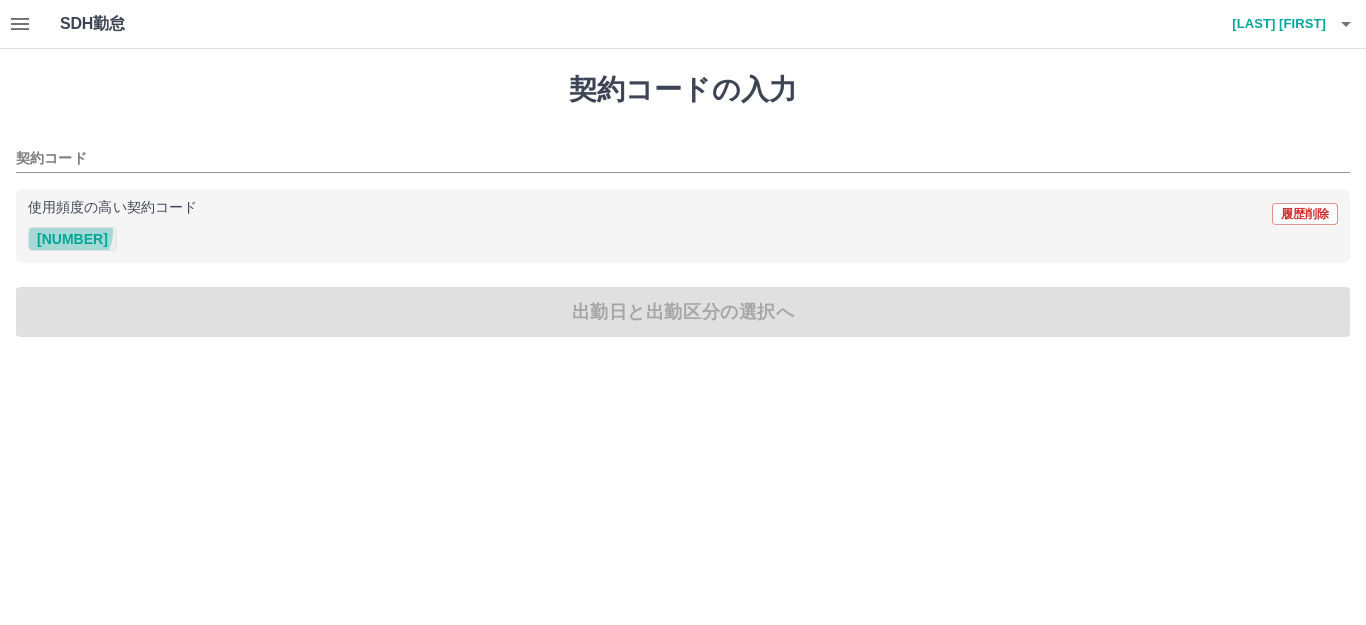 click on "[NUMBER]" at bounding box center [72, 239] 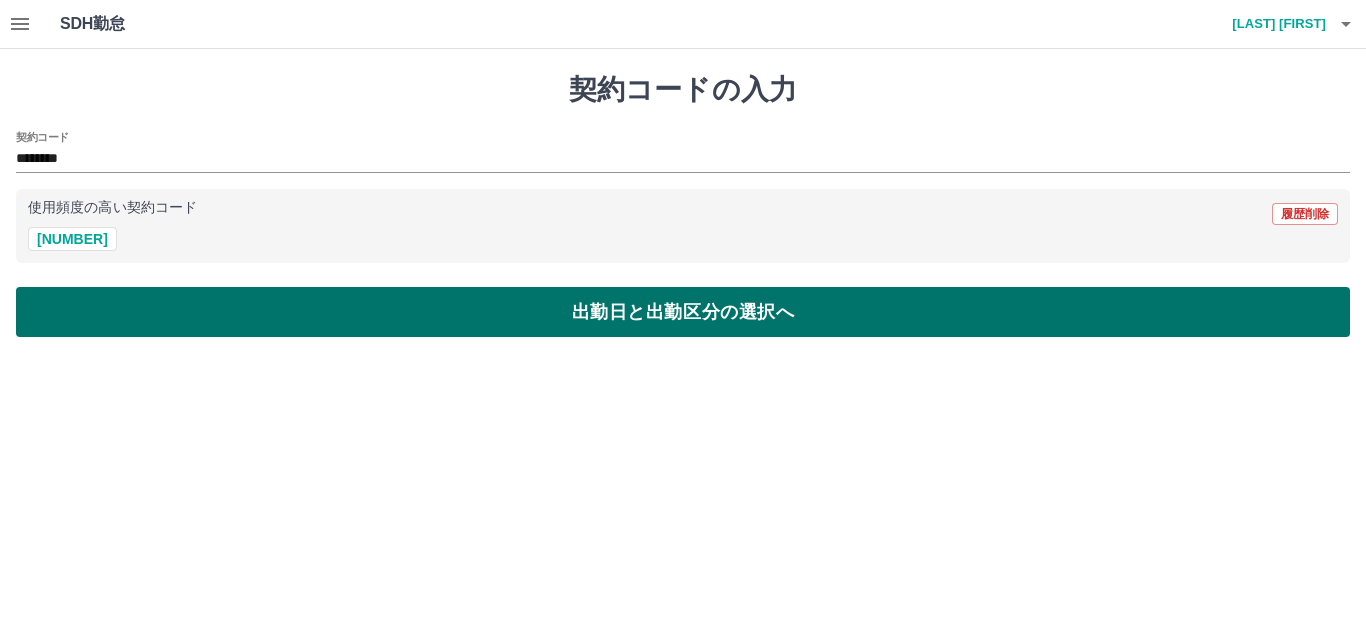 click on "出勤日と出勤区分の選択へ" at bounding box center [683, 312] 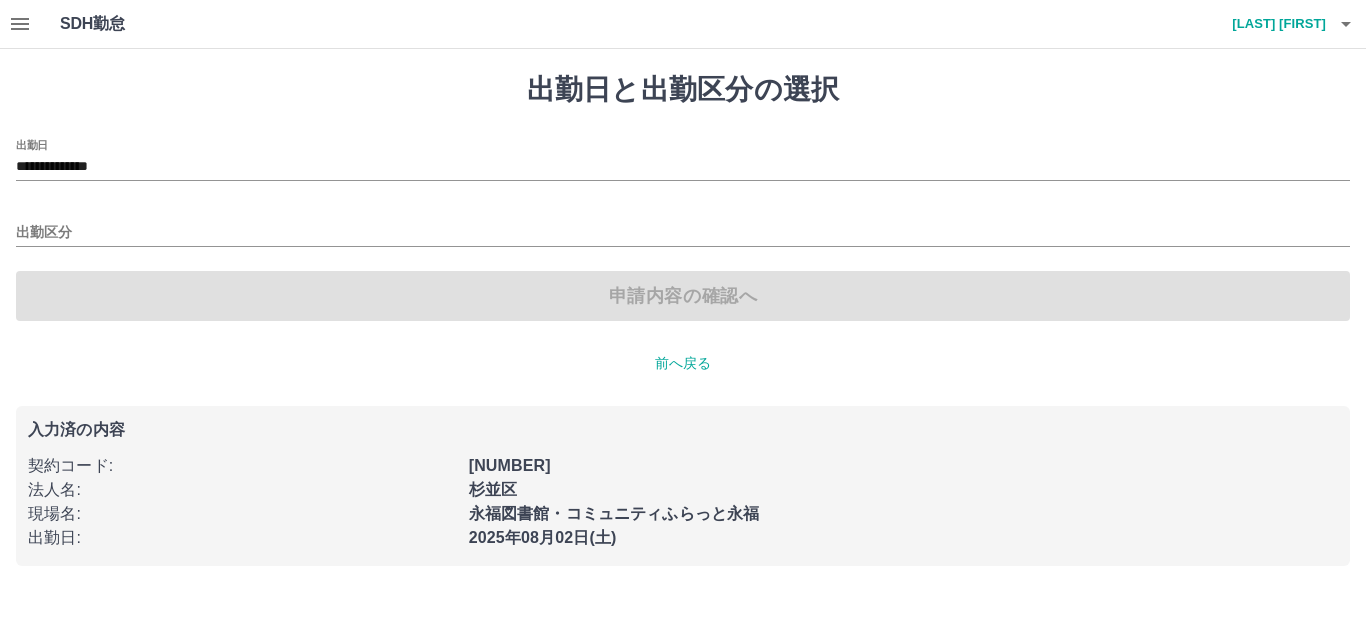 click on "[LAST] [FIRST]" at bounding box center [1266, 24] 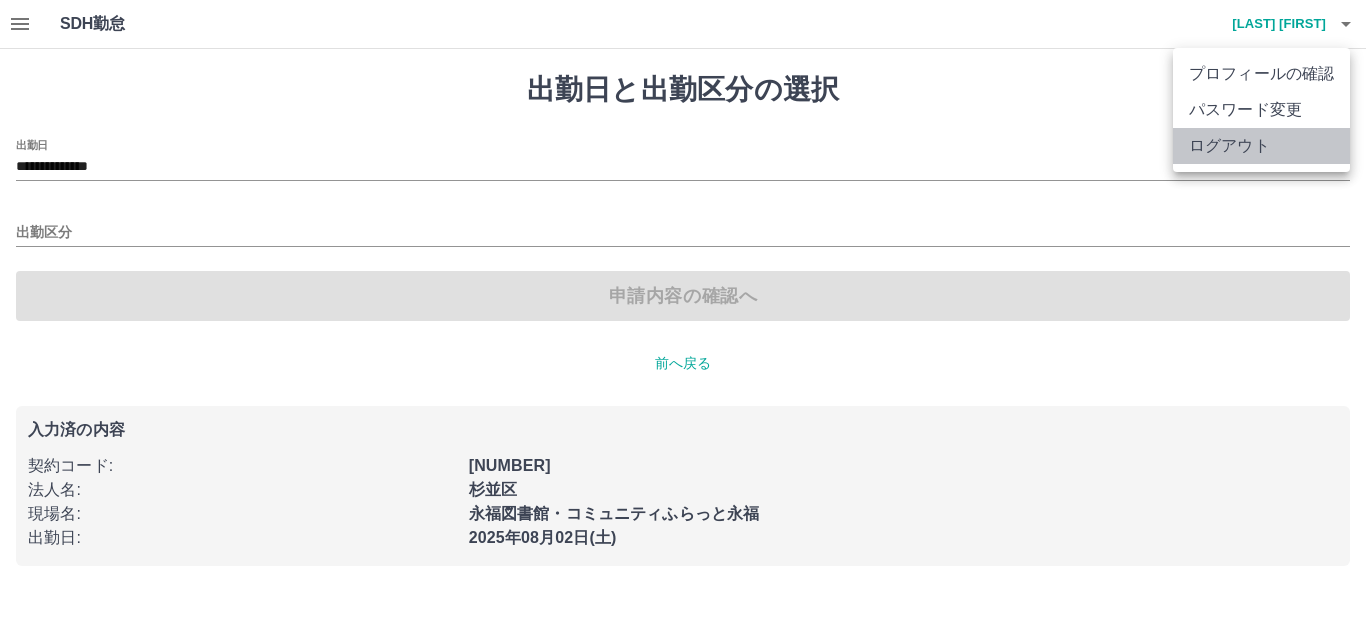 click on "ログアウト" at bounding box center (1261, 146) 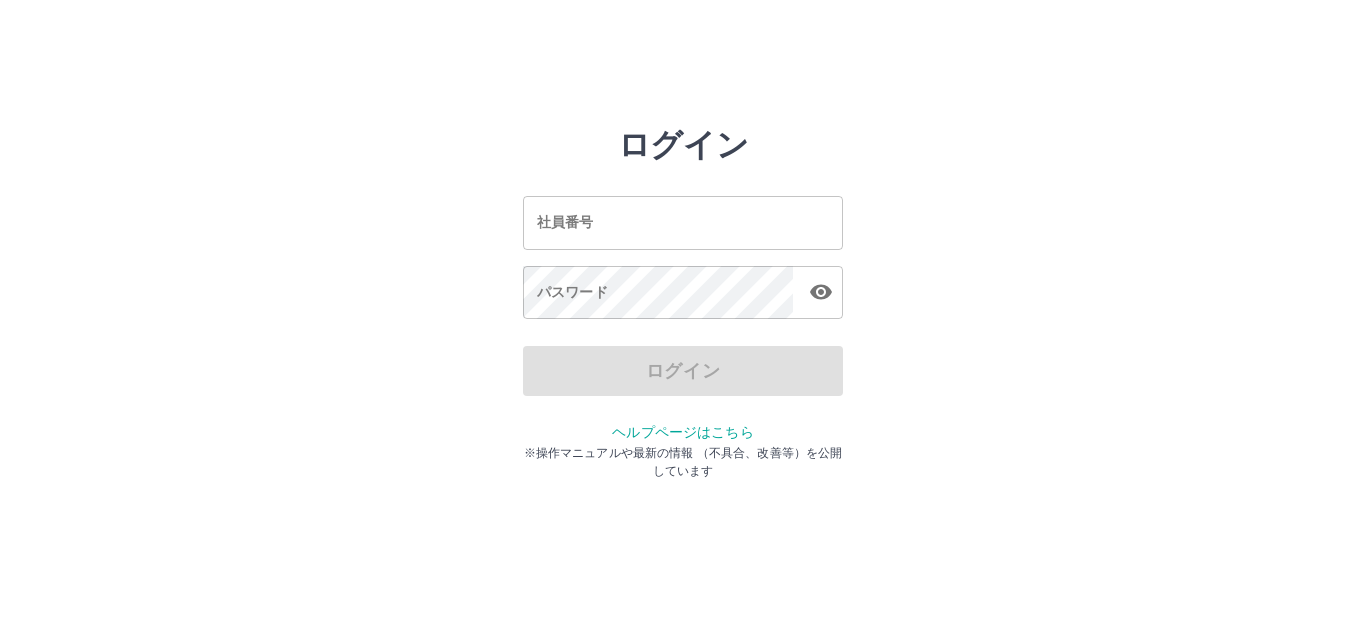 scroll, scrollTop: 0, scrollLeft: 0, axis: both 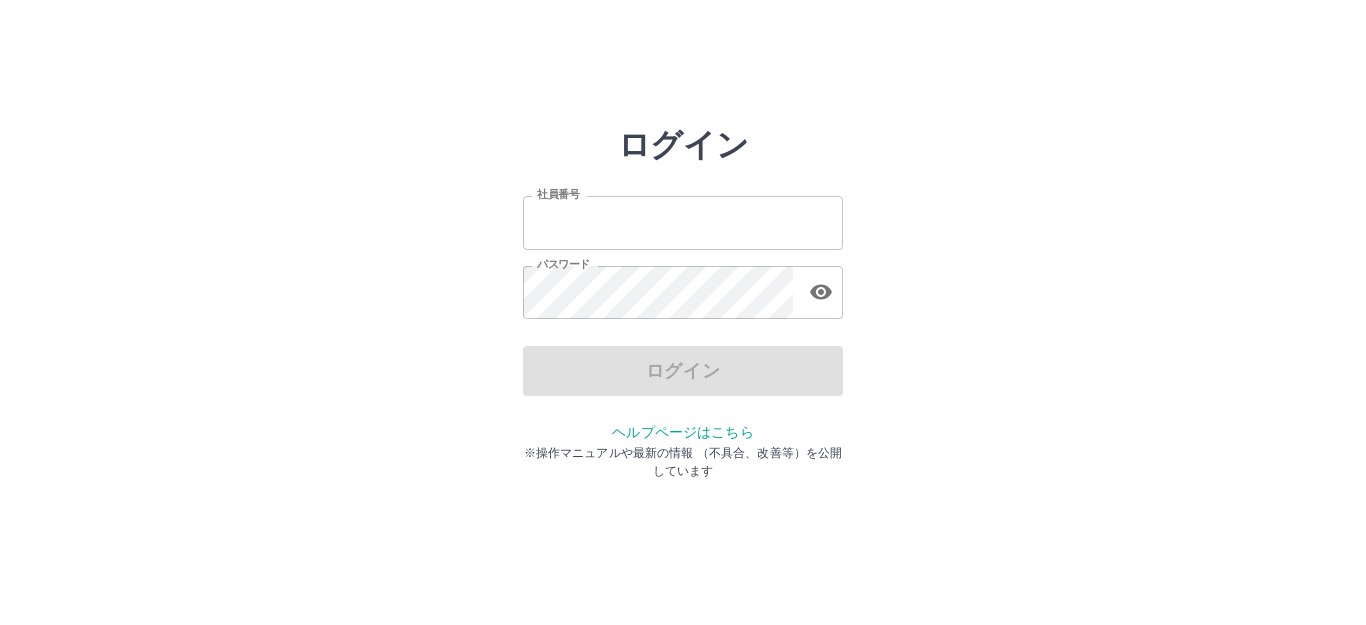 type on "*******" 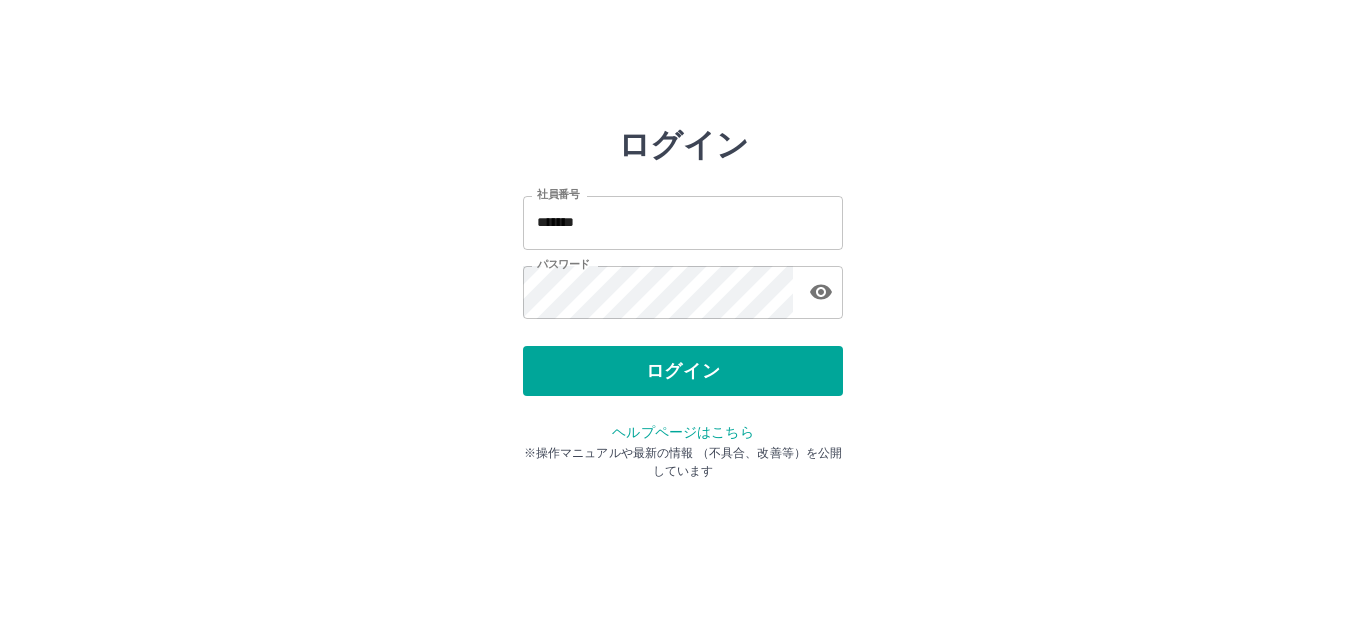 click on "ログイン 社員番号 ******* 社員番号 パスワード パスワード ログイン ヘルプページはこちら ※操作マニュアルや最新の情報 （不具合、改善等）を公開しています" at bounding box center (683, 286) 